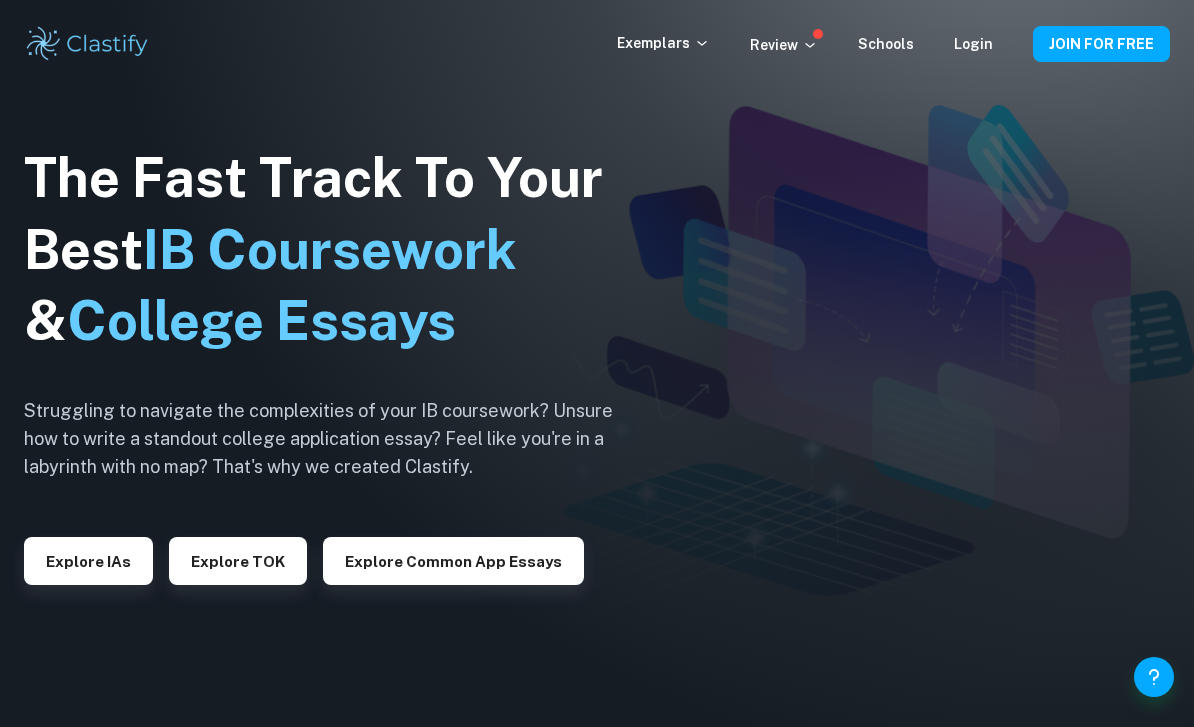 scroll, scrollTop: 0, scrollLeft: 0, axis: both 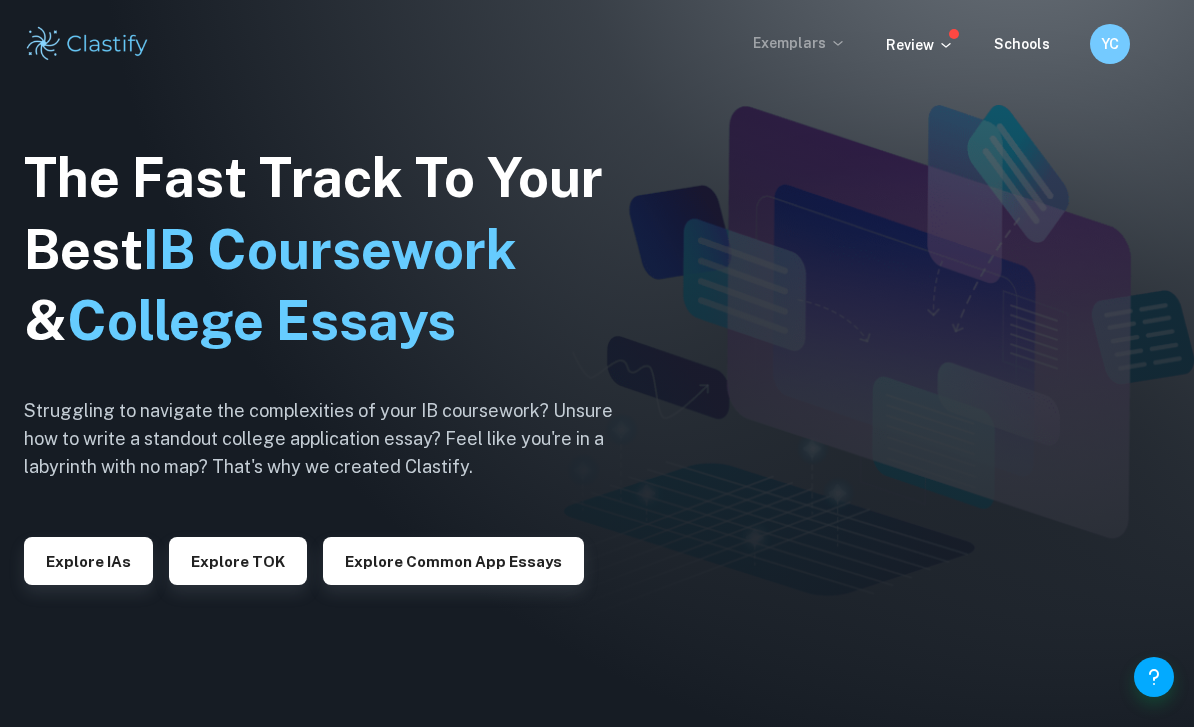 click on "Exemplars" at bounding box center (799, 43) 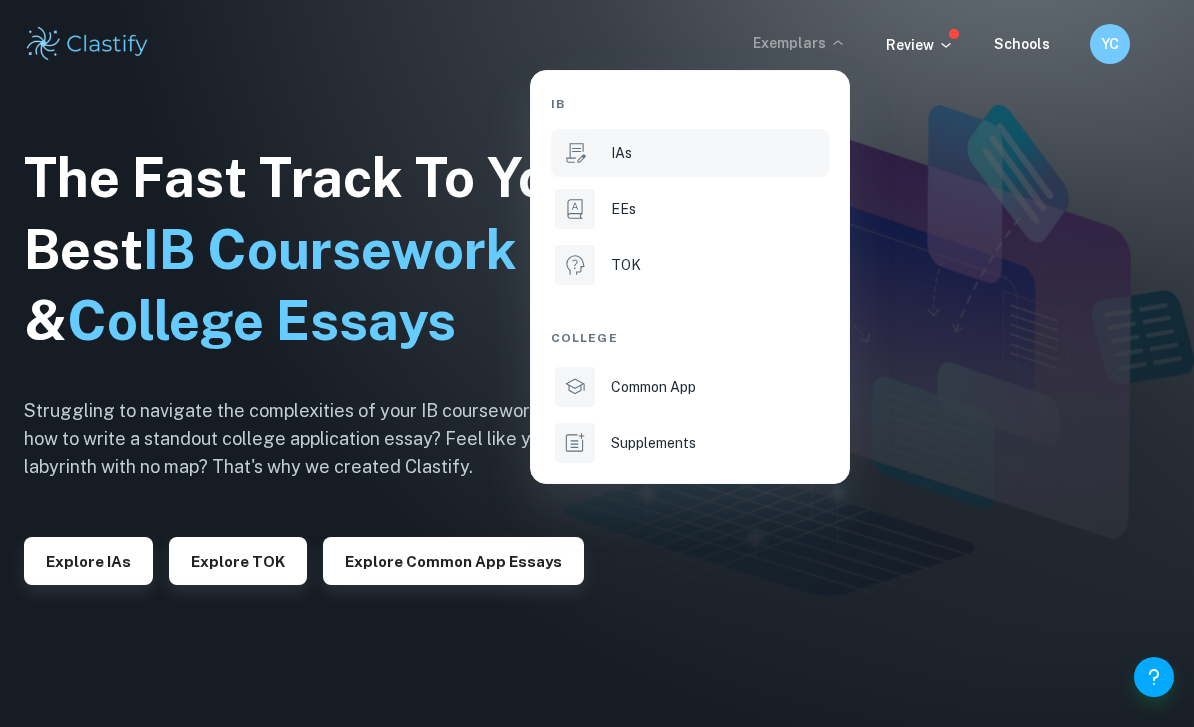 click on "IAs" at bounding box center [718, 153] 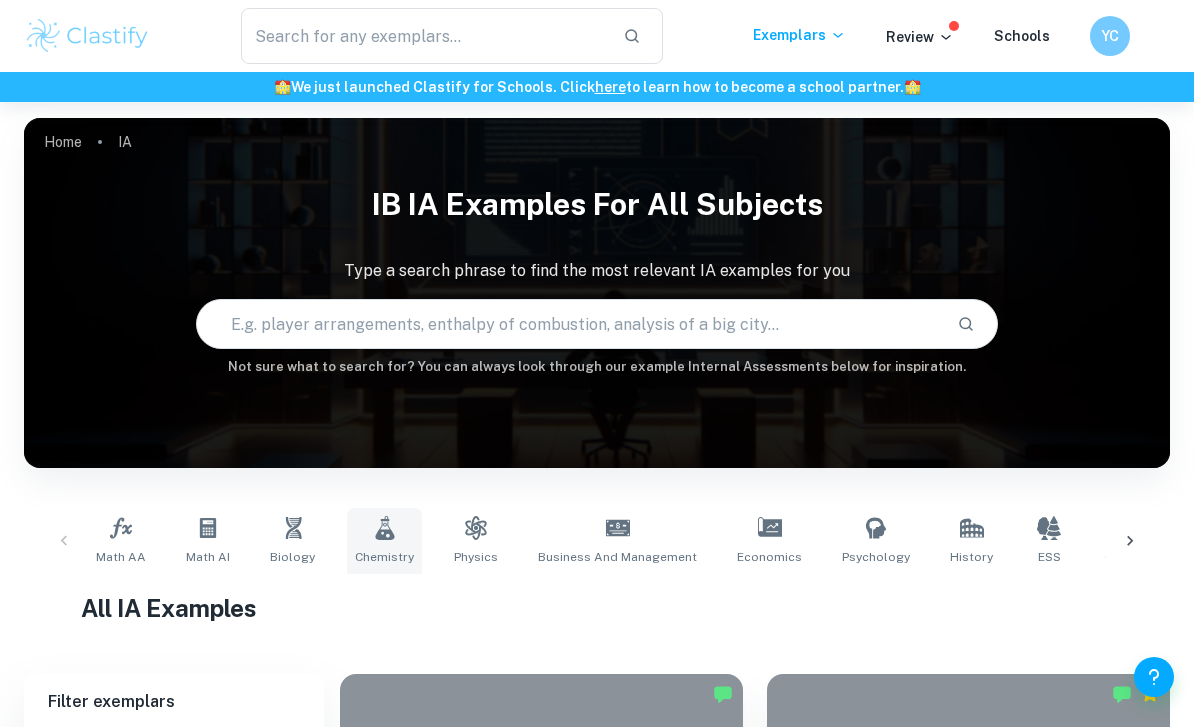 click 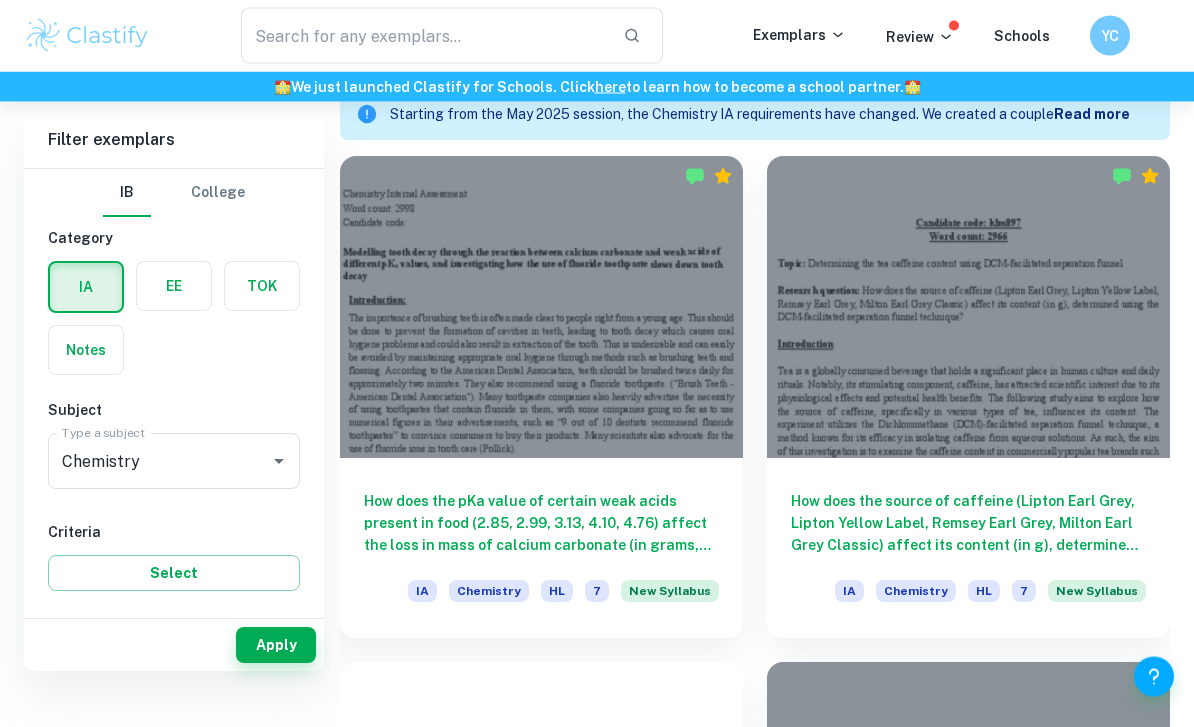scroll, scrollTop: 604, scrollLeft: 0, axis: vertical 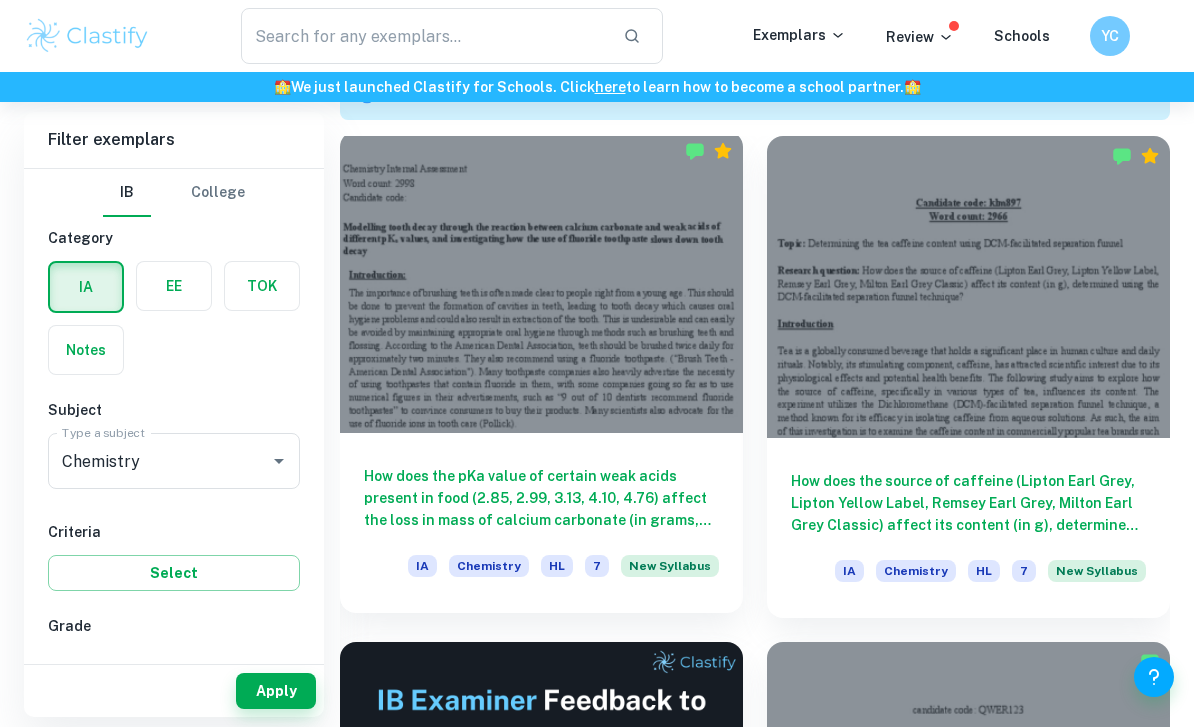 click on "How does the pKa value of certain weak acids present in food (2.85, 2.99, 3.13, 4.10, 4.76) affect the loss in mass of calcium carbonate (in grams, measured using an electronic balance, ±0.01 g), and how does the addition of sodium fluoride solution affect this reaction, keeping the concentration and temperature of the acid solutions and sodium fluoride solutions, the time taken for the reaction and the surface area of the calcium carbonate chips controlled?" at bounding box center (541, 498) 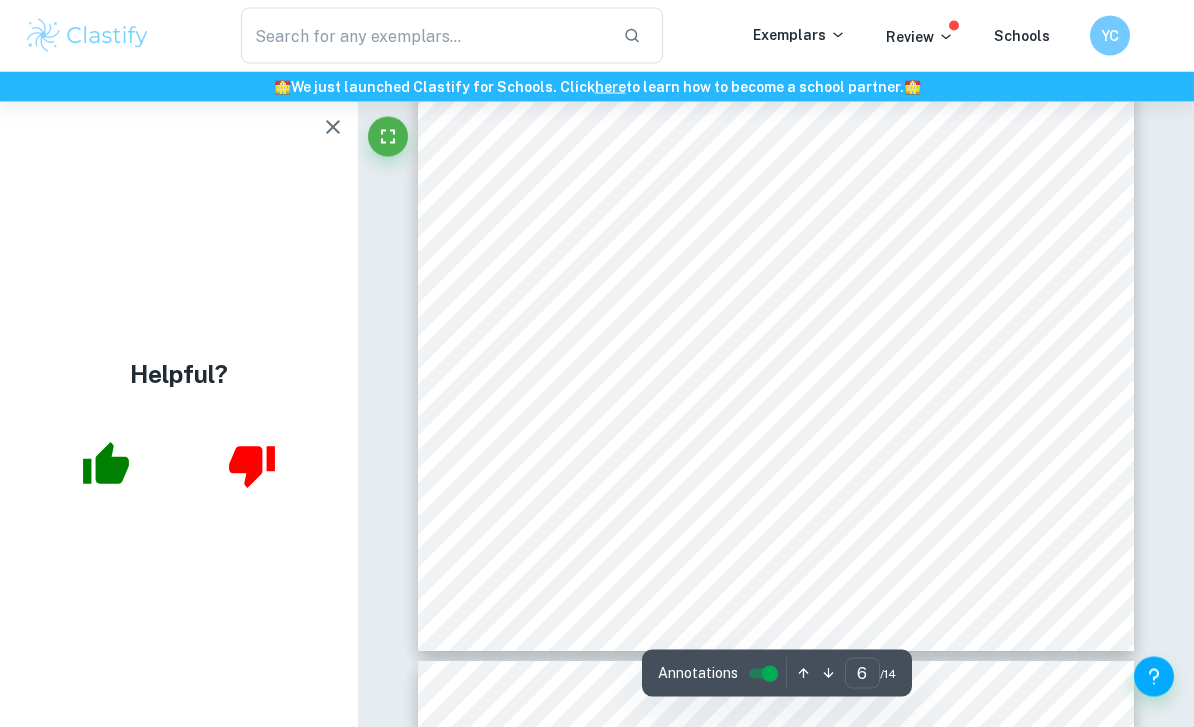 scroll, scrollTop: 5200, scrollLeft: 0, axis: vertical 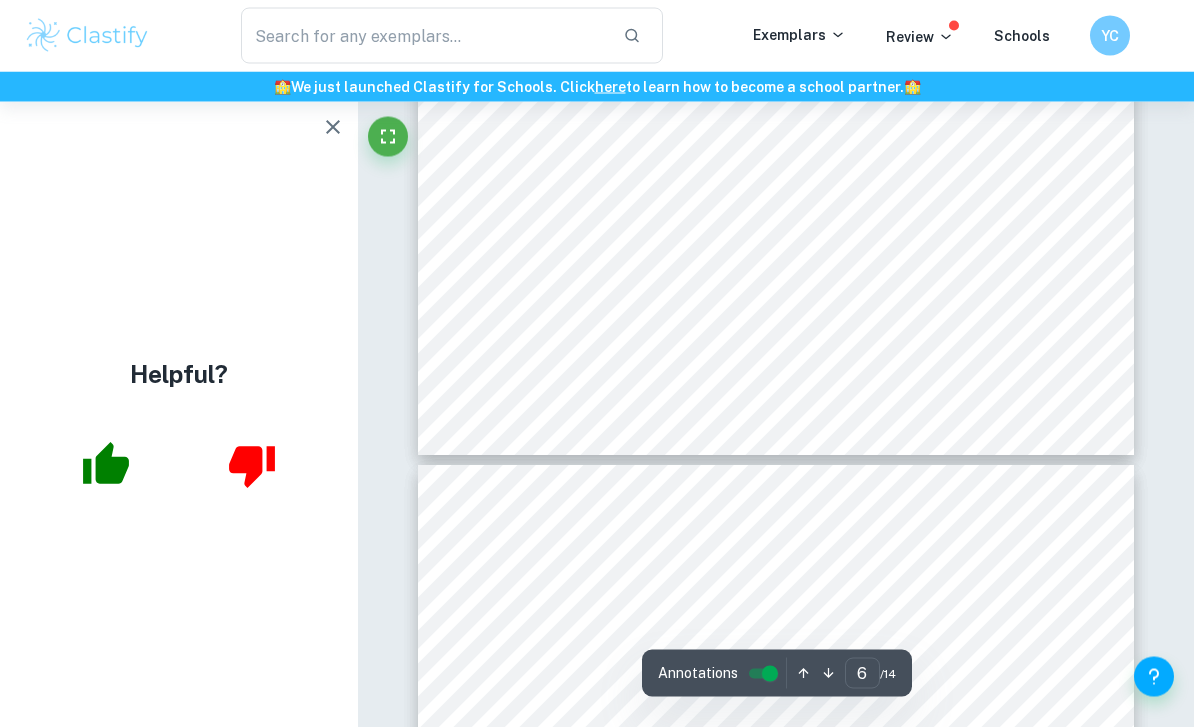 type on "7" 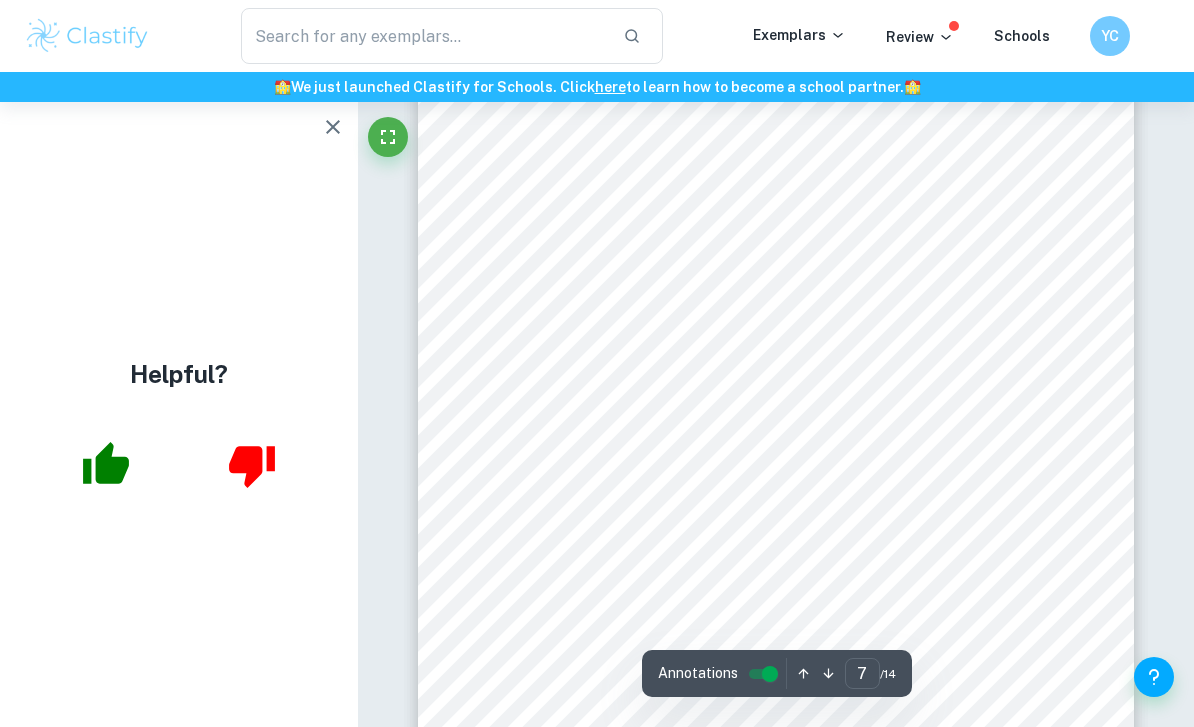 scroll, scrollTop: 5790, scrollLeft: 0, axis: vertical 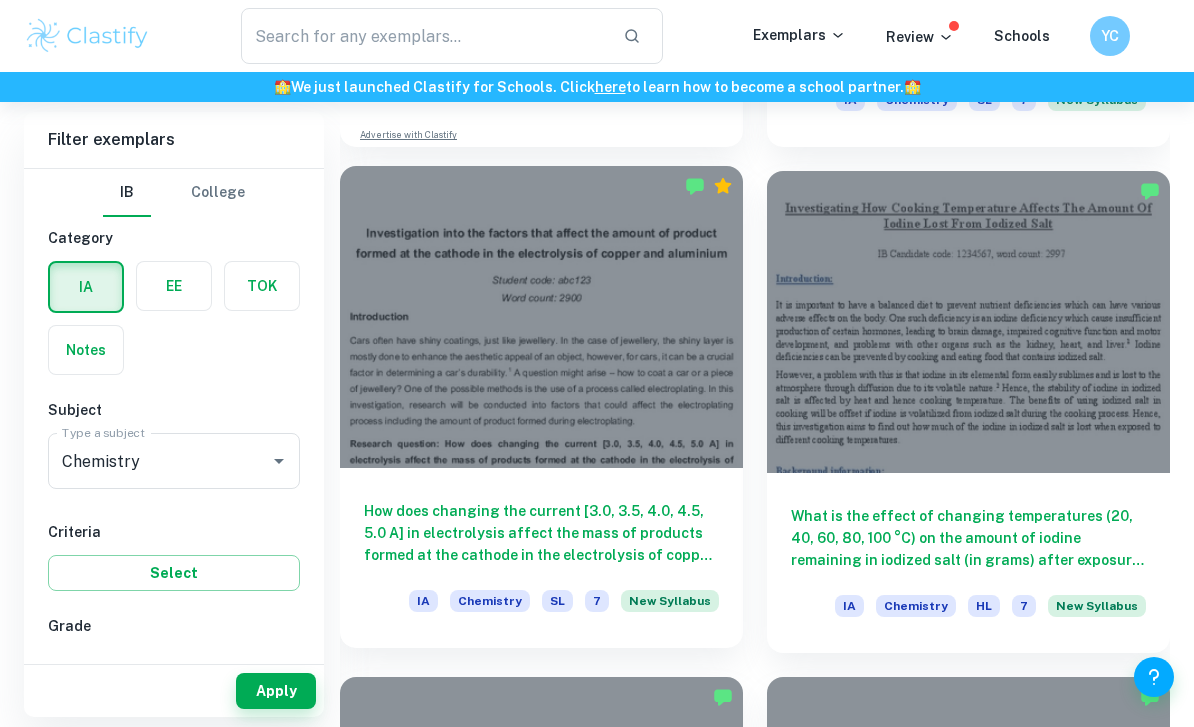 click on "How does changing the current [3.0, 3.5, 4.0, 4.5, 5.0 A] in electrolysis affect the mass of products formed at the cathode in the electrolysis of copper and aluminium respectively?" at bounding box center (541, 533) 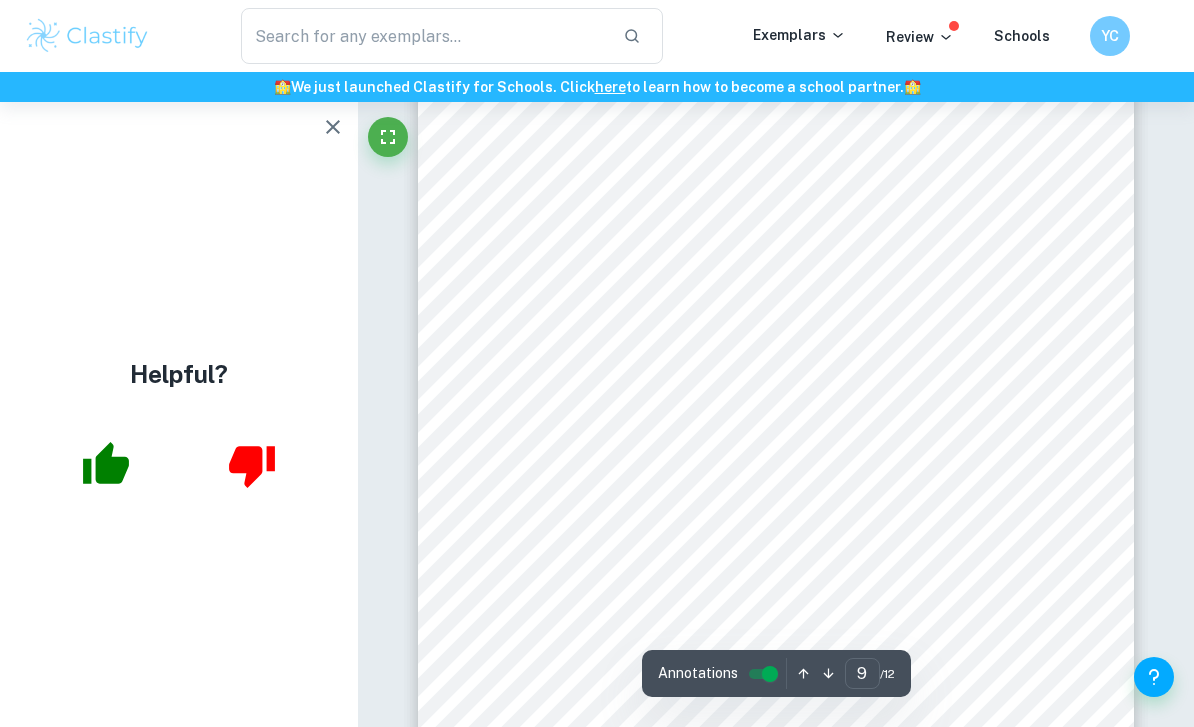 scroll, scrollTop: 8373, scrollLeft: 0, axis: vertical 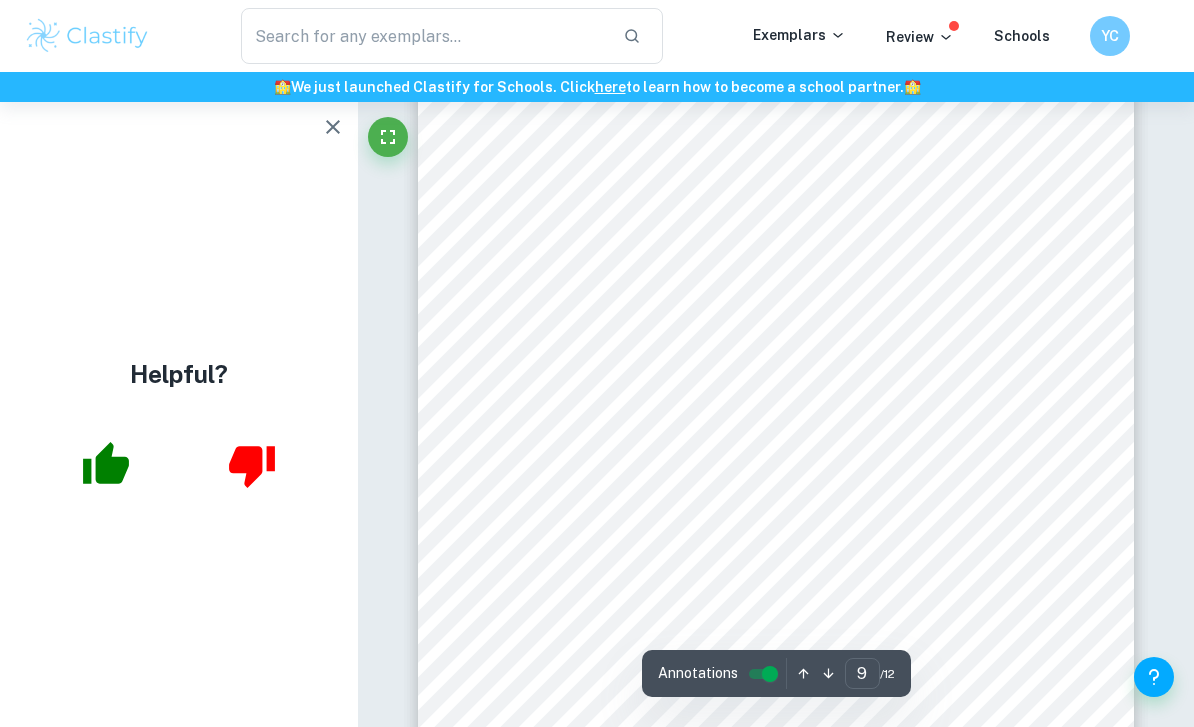 click on "9 Graph Graph 1. Graph of current against the mass of products at the electrode Analysis The hypothesis stated that the mass of the product at the cathode should be proportional to the current through the circuit. According to the hypothesis, the best-fit line of the data should be proportional, meaning going through the origin (0,0) and being a positive linear relationship. What was also predicted was that the number of products at the aluminium cathode would be smaller for the same charge than the amount of products at the copper cathode. The following best fit lines were calculated in the Microsoft Office software. Line of best fit for copper:   ÿ = 0.0004ÿ 2 0.000006 Line of best fit for aluminium:   ÿ = 0.0001ÿ + 0.000008 Even though the simulation is ideal, the lines of best fit do not go through the origin. The line of best fit for copper is a little bit under the (0,0) mark, while the line of best fit for aluminium is y = 0.0004x - 6E-06 R² = 0.9999 y = 0.0001x + 8E-06 R² = 0.999 0 0.0005 0.001" at bounding box center [776, 556] 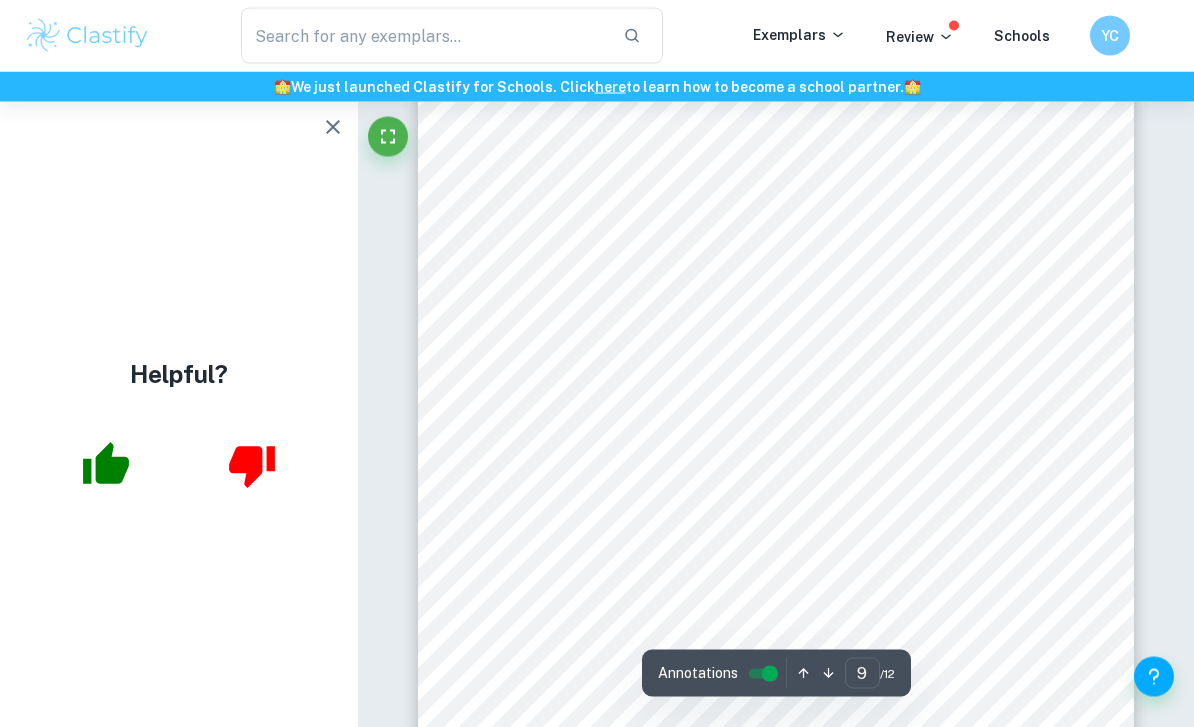 scroll, scrollTop: 8448, scrollLeft: 0, axis: vertical 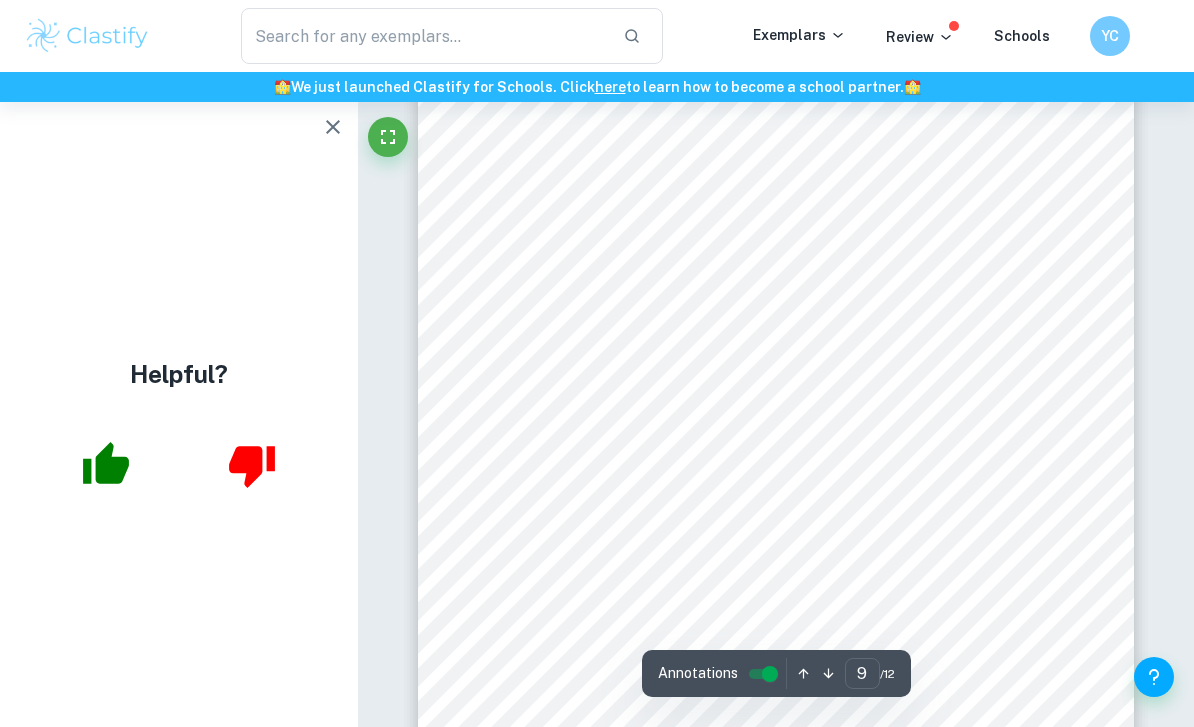 click on "9 Graph Graph 1. Graph of current against the mass of products at the electrode Analysis The hypothesis stated that the mass of the product at the cathode should be proportional to the current through the circuit. According to the hypothesis, the best-fit line of the data should be proportional, meaning going through the origin (0,0) and being a positive linear relationship. What was also predicted was that the number of products at the aluminium cathode would be smaller for the same charge than the amount of products at the copper cathode. The following best fit lines were calculated in the Microsoft Office software. Line of best fit for copper:   ÿ = 0.0004ÿ 2 0.000006 Line of best fit for aluminium:   ÿ = 0.0001ÿ + 0.000008 Even though the simulation is ideal, the lines of best fit do not go through the origin. The line of best fit for copper is a little bit under the (0,0) mark, while the line of best fit for aluminium is y = 0.0004x - 6E-06 R² = 0.9999 y = 0.0001x + 8E-06 R² = 0.999 0 0.0005 0.001" at bounding box center (776, 481) 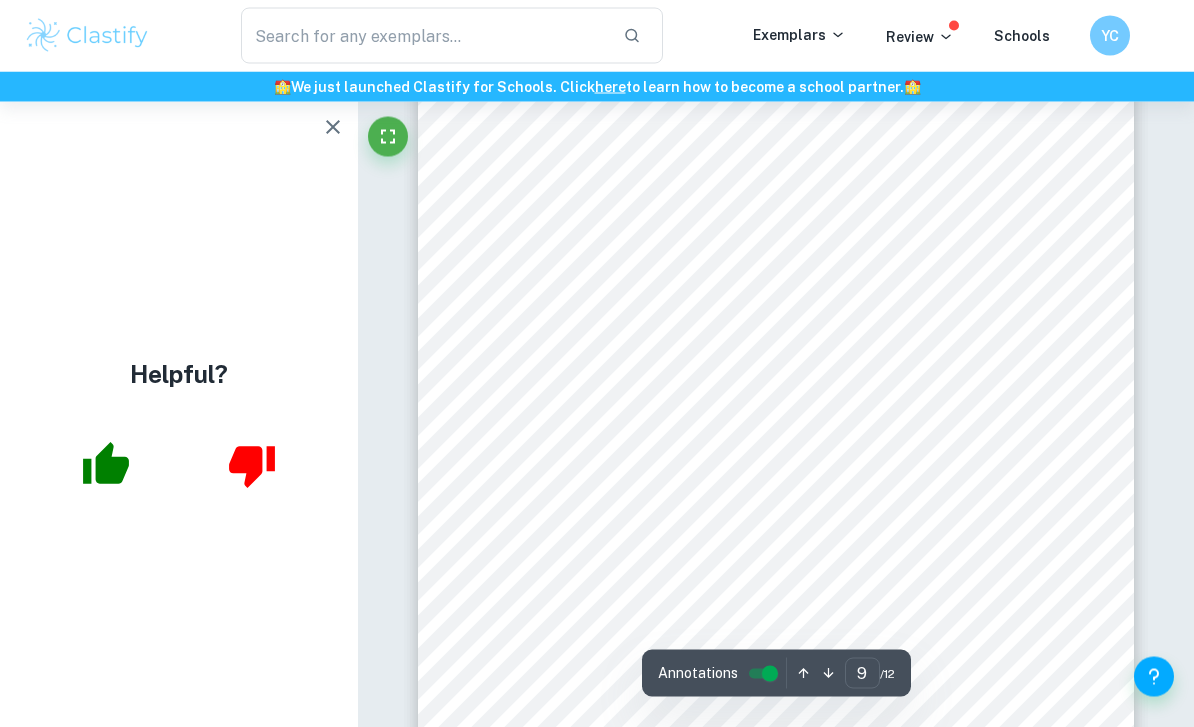 scroll, scrollTop: 8367, scrollLeft: 0, axis: vertical 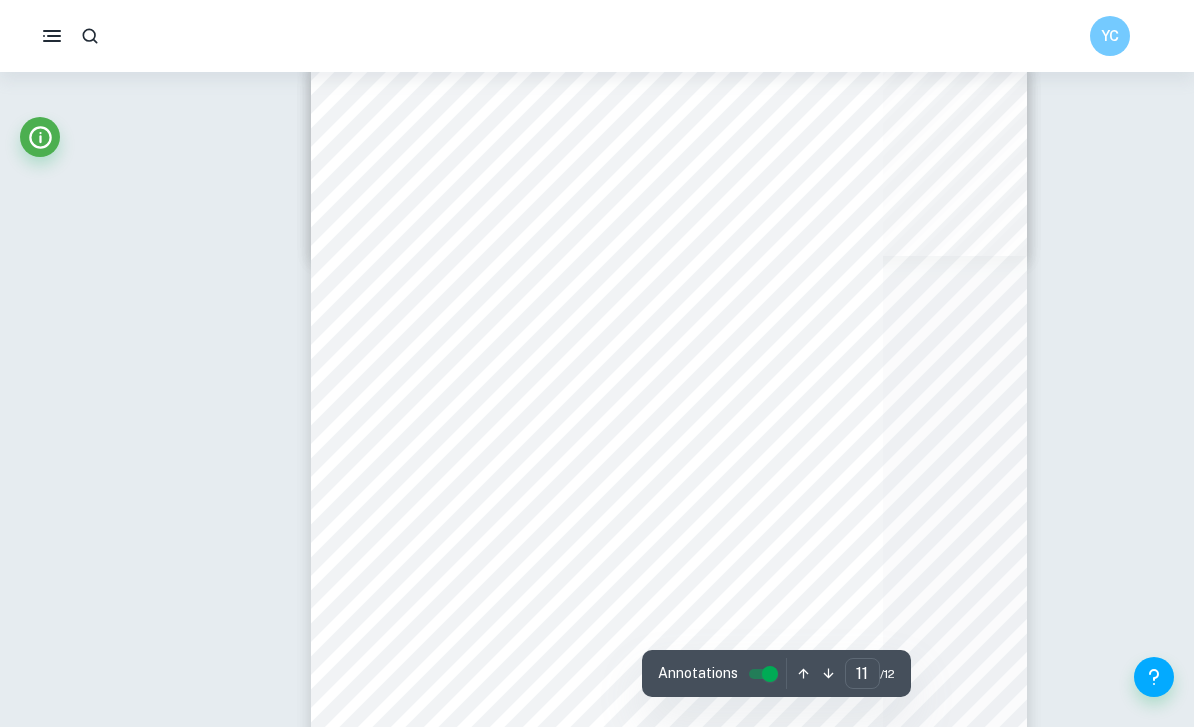 type on "3" 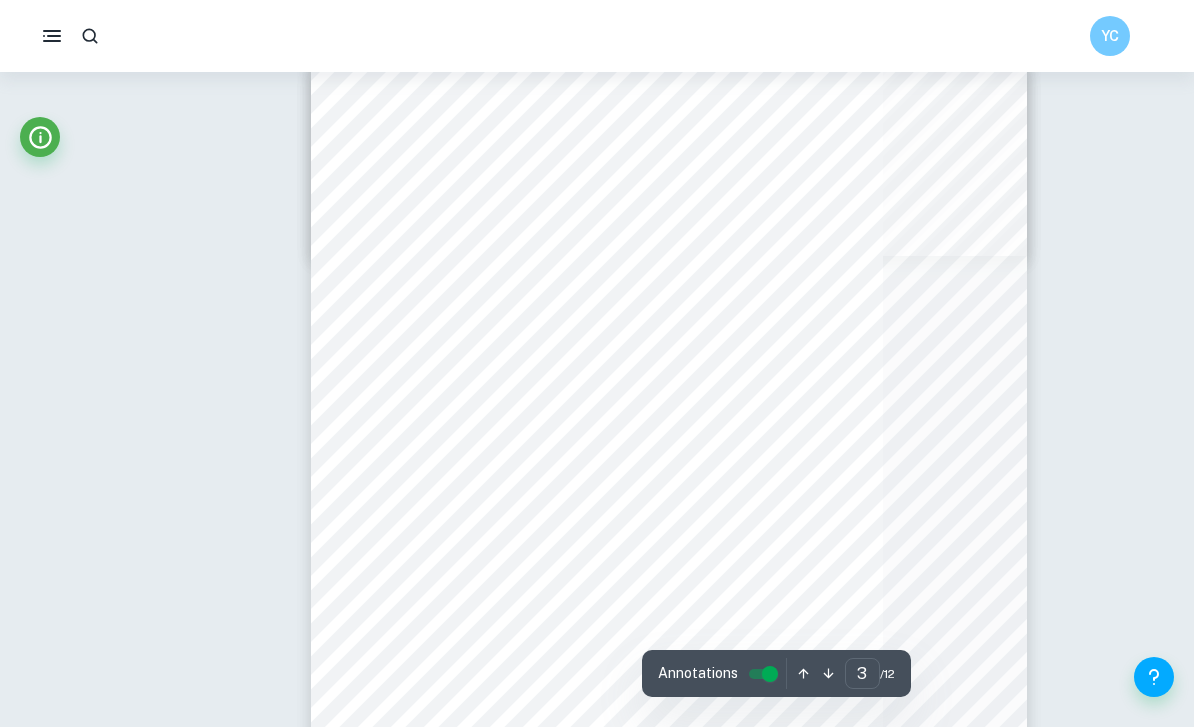 scroll, scrollTop: 2285, scrollLeft: 0, axis: vertical 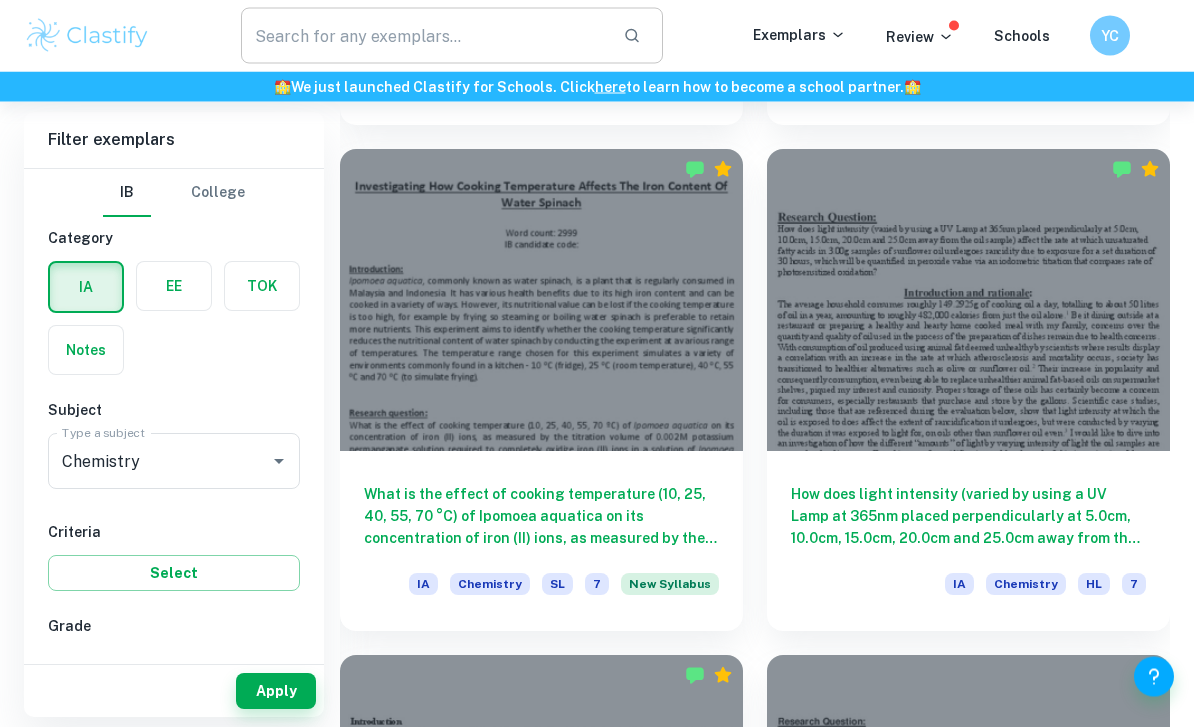 click at bounding box center (423, 36) 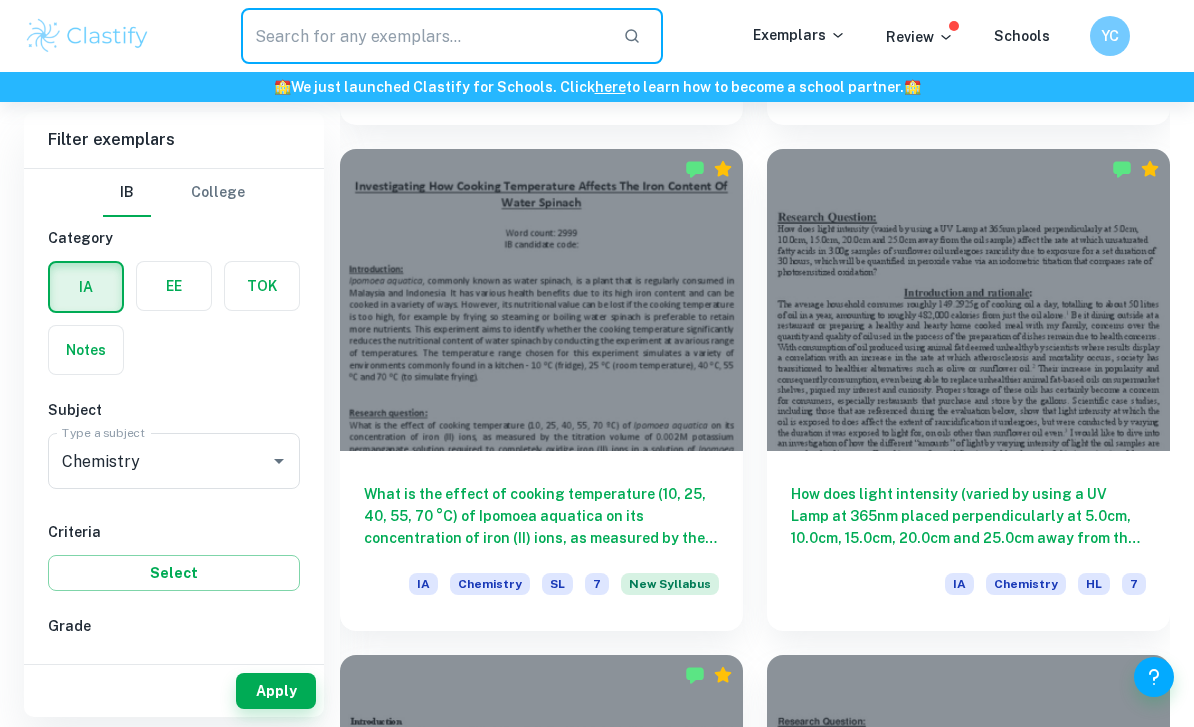 scroll, scrollTop: 2615, scrollLeft: 0, axis: vertical 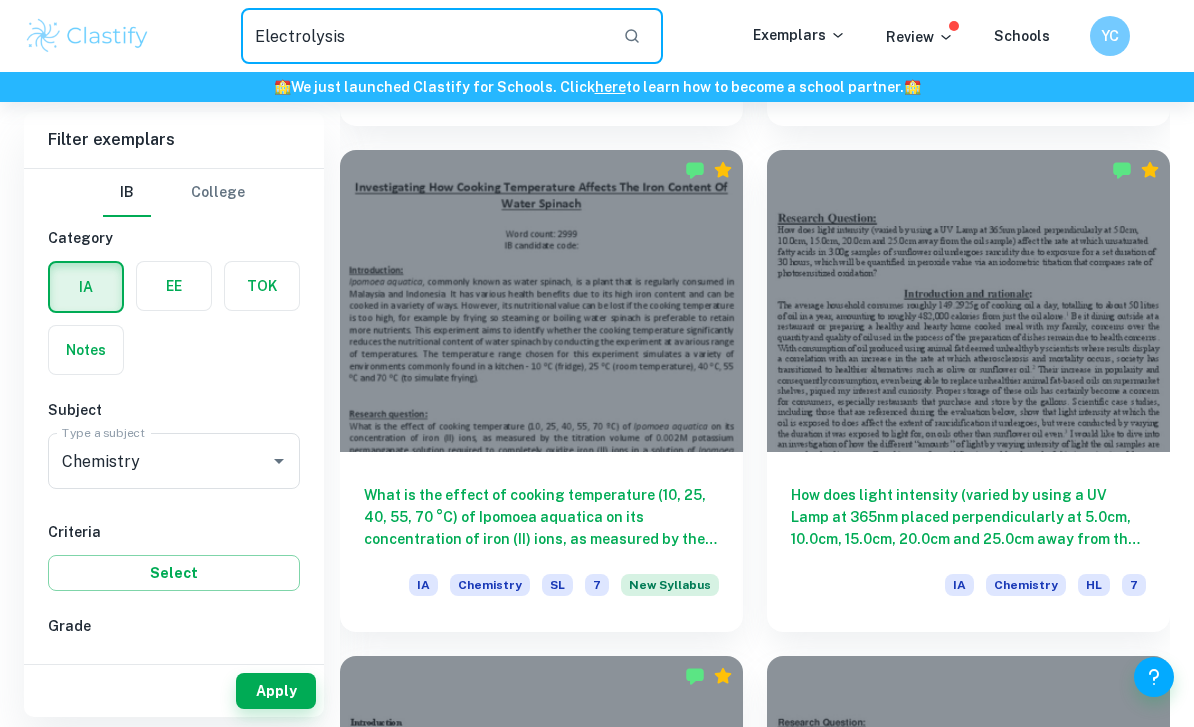 type on "Electrolysis" 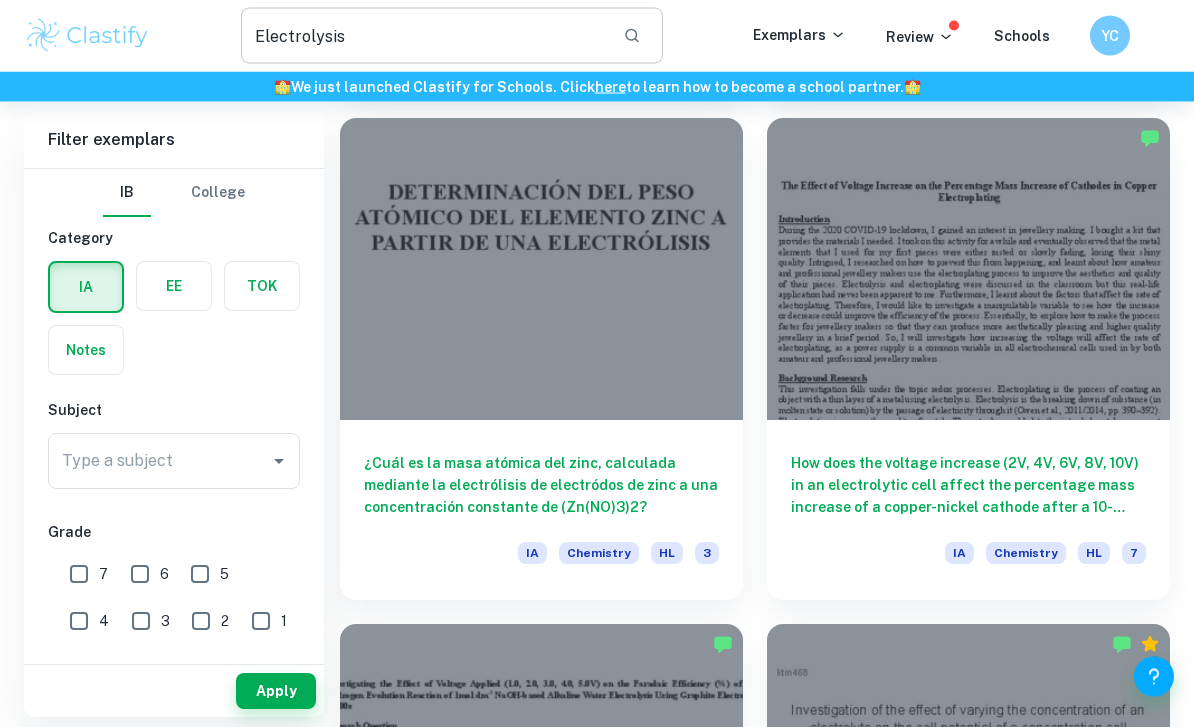 scroll, scrollTop: 2091, scrollLeft: 0, axis: vertical 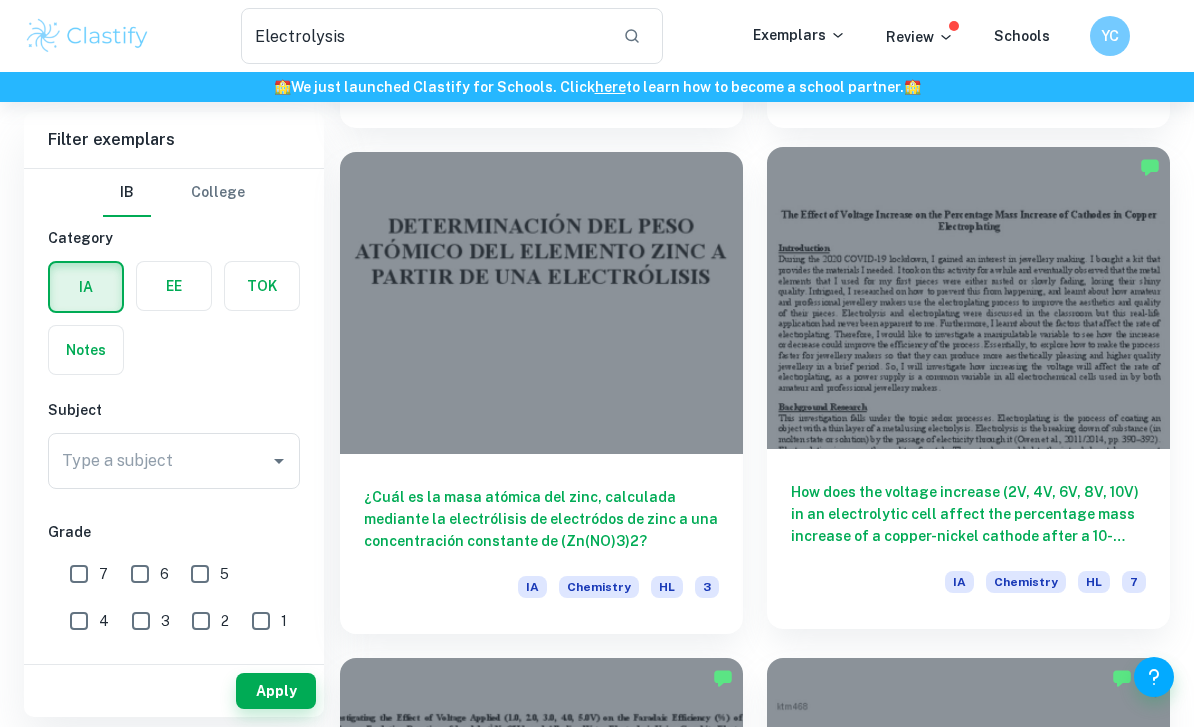 click on "How does the voltage increase (2V, 4V, 6V, 8V, 10V) in an electrolytic cell affect the percentage mass increase of a copper-nickel cathode after a 10-minute interval?" at bounding box center [968, 514] 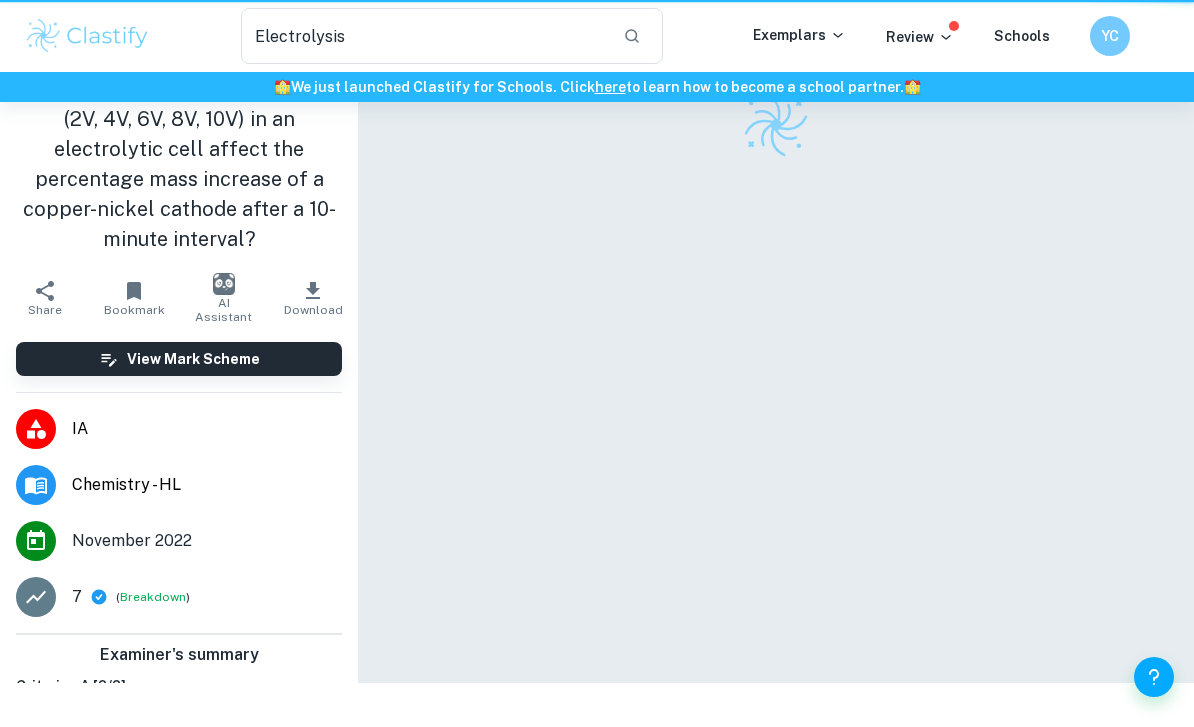type 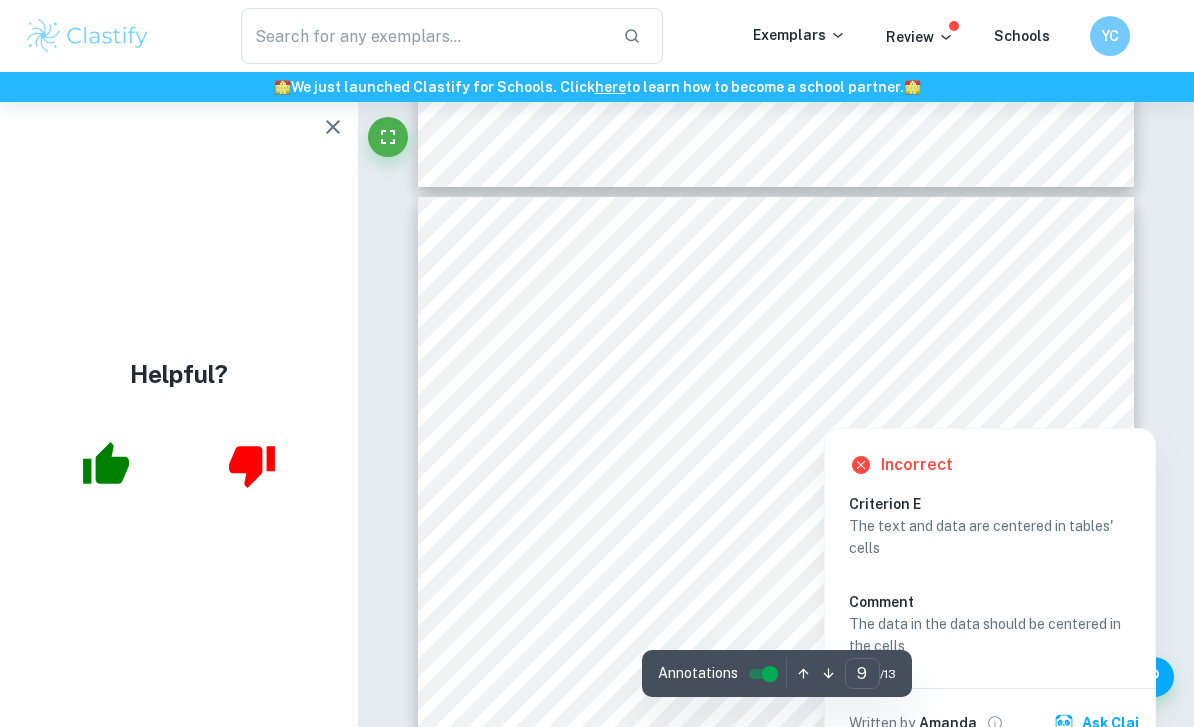 scroll, scrollTop: 8223, scrollLeft: 0, axis: vertical 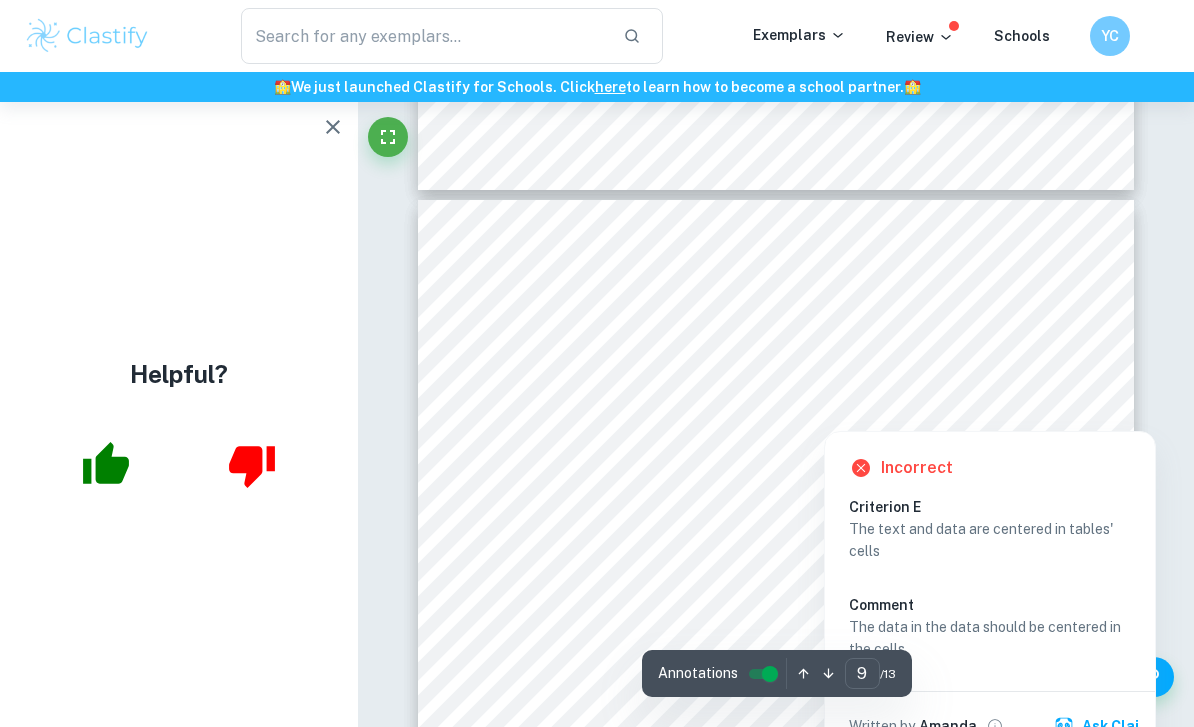 click on "Correct Criterion A Choice of the topic and research question is well-justified through its global or personal relevance Comment The student justifies the topic by connecting the knowledge they gained about electrolysis and electroplating to their interest in jewelry making Written by [FIRST] [LAST] Correct Criterion A Student shows personal input and strong initiative in designing and conducting the study Comment The student shows evidence of conducting and understanding the research on the topic: a correct and factually justified hypothesis is present. The student includes a photo of their experimental setup, showing initiative in clearly showcasing their involvement in conducting the study. The independent variable is justified by the values' reflections in real-life scenarios for amateur jewelers Written by [FIRST] [LAST] Correct Criterion A Student shows personal input and strong initiative in designing and conducting the study Comment Written by [FIRST] [LAST]" at bounding box center (776, -1398) 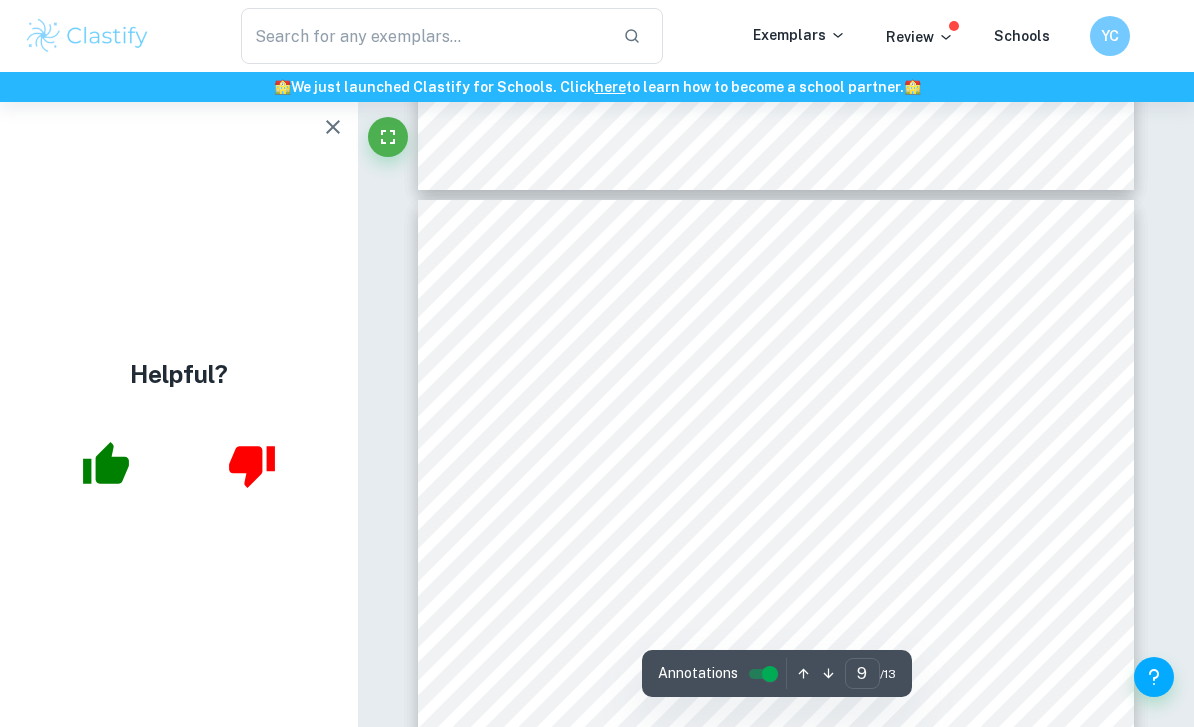 click on "9 each experiment and the values should be close together in terms of range. The standard deviation was found to be approximately 0.03g. This indicates that there is a high precision in the data collected and, consequently, in the processed data to be configured. Processed Data Table 5.   Displaying the processed results of how the increase of voltage affects the average percentage mass increase with their respective standard deviation values. Voltage (volts)   Average   Percentage   Mass Increase (%) Standard deviation 2   1.25   0.1229 4   3.28   0.4084 6   10.60   0.7133 8   14.15   0.4684 10   16.94   0.7256 The processed data is presented as two continuous data sets. As a result, for the interpretation of the data, a scatter plot graph is most appropriate. It will allow for a well-proportioned and balanced representation of the data in a manner that will allow easy interpretation and identification of trends, analysis, and conceptualizing of the relationships between the data sets. Graph 1   table 5   2" at bounding box center (776, 706) 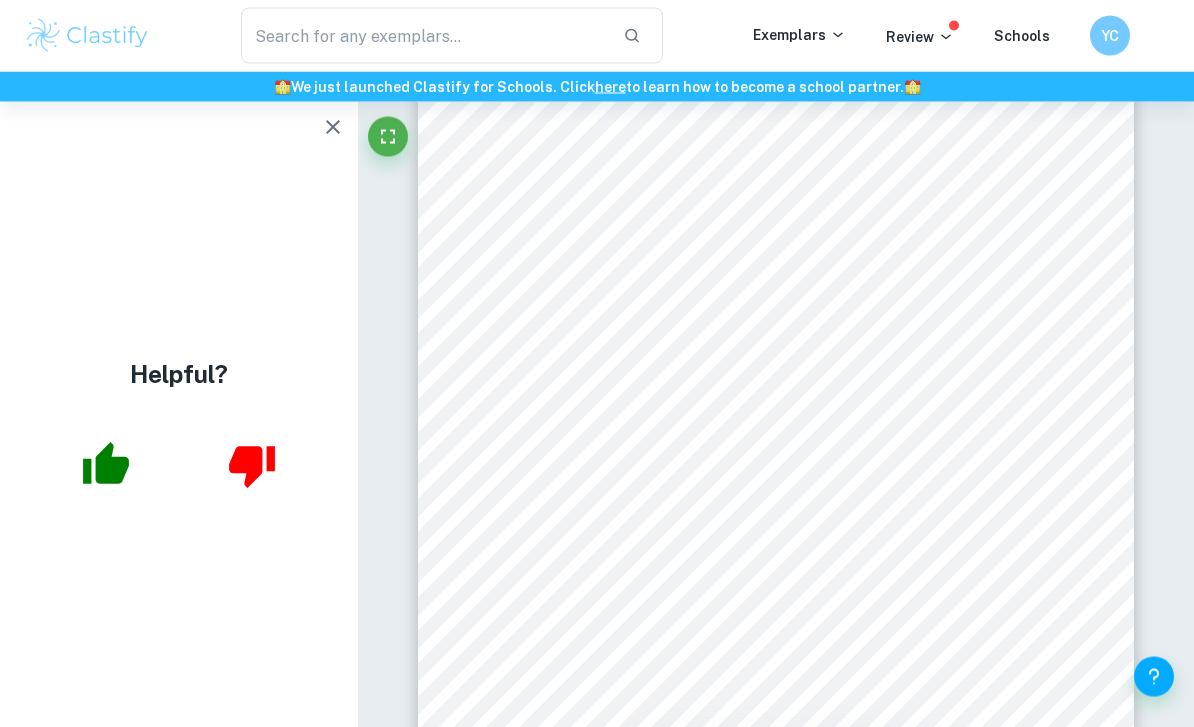scroll, scrollTop: 8519, scrollLeft: 0, axis: vertical 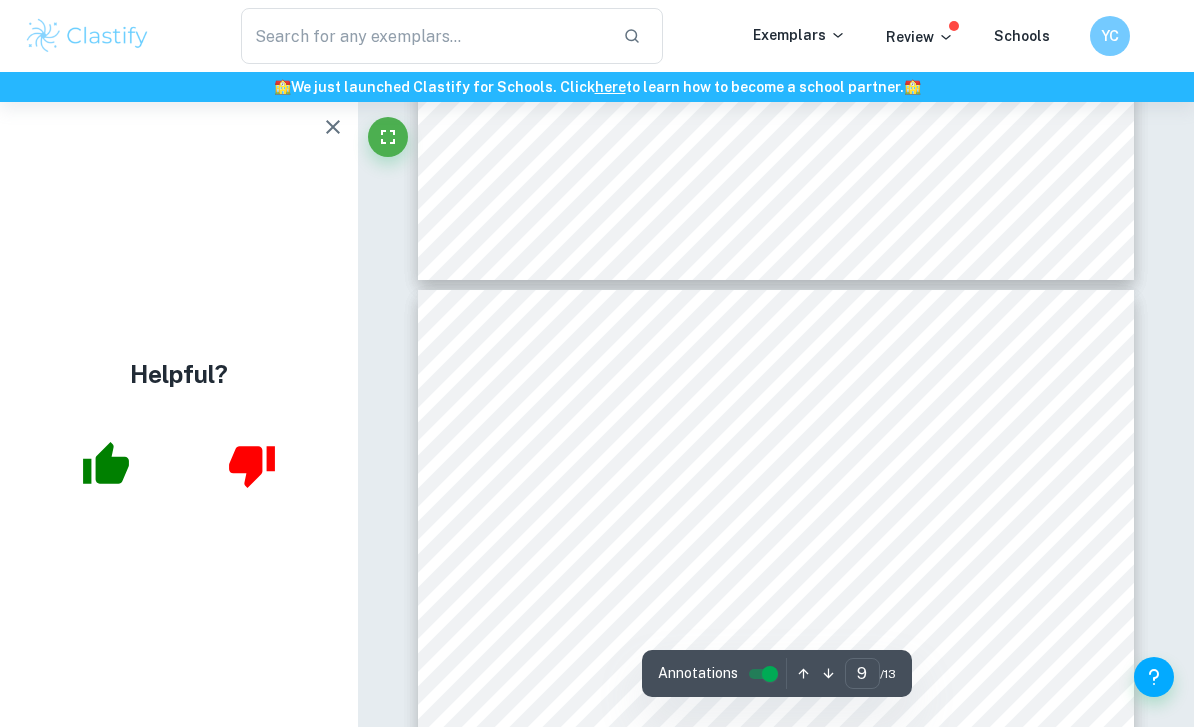type on "8" 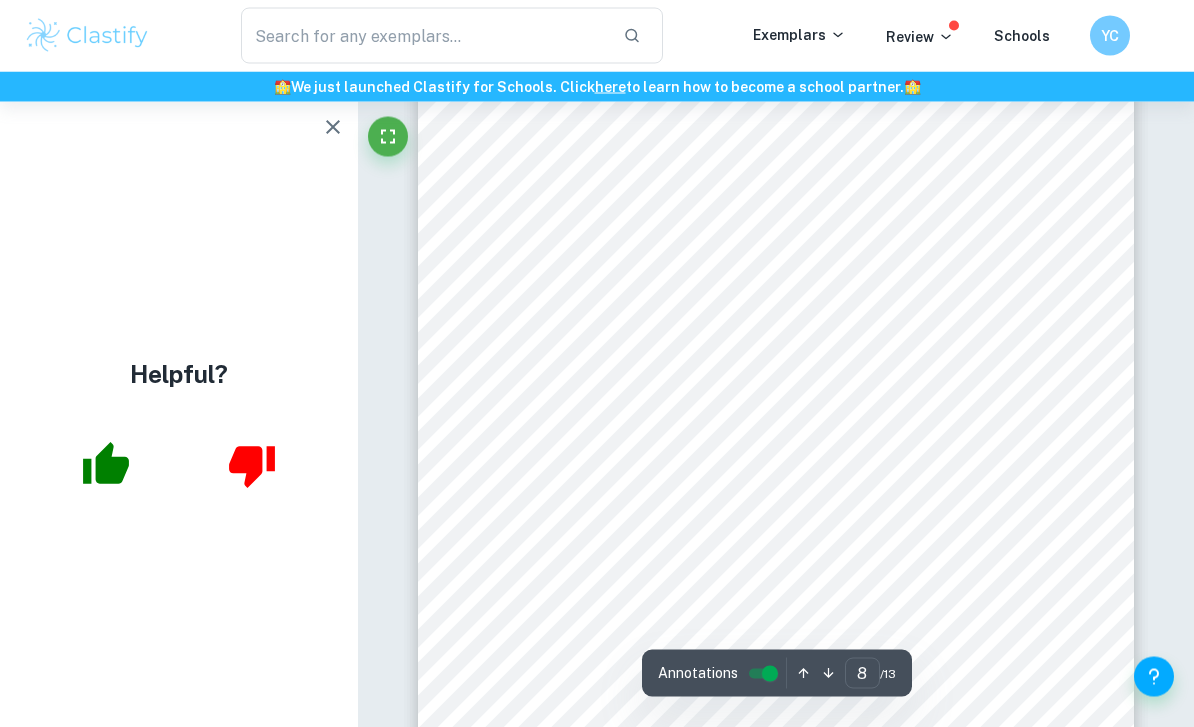 scroll, scrollTop: 7380, scrollLeft: 0, axis: vertical 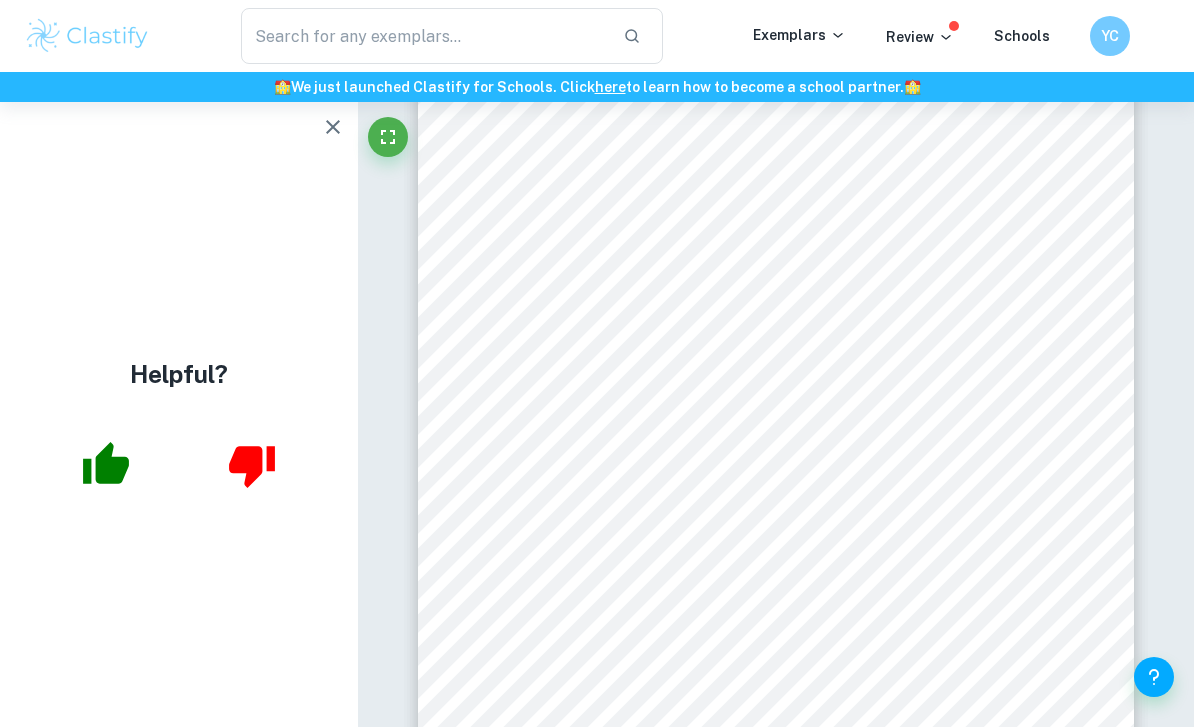click on "Written by [PERSON] [PERSON] [PERSON] Correct Criterion A Student shows personal input and strong initiative in designing and conducting the study Comment The student shows evidence of conducting and understanding the research on the topic: a correct and factually justified hypothesis is present. The student includes a photo of their experimental setup, showing initiative in clearly showcasing their involvement in conducting the study. The independent variable is justified by the values' reflections in real-life scenarios for amateur jewelers Written by [PERSON] [PERSON] Correct Criterion A Student shows personal input and strong initiative in designing and conducting the study Comment Written by [PERSON] [PERSON] Correct Criterion A Comment Written by [NUMBER]" at bounding box center [776, -555] 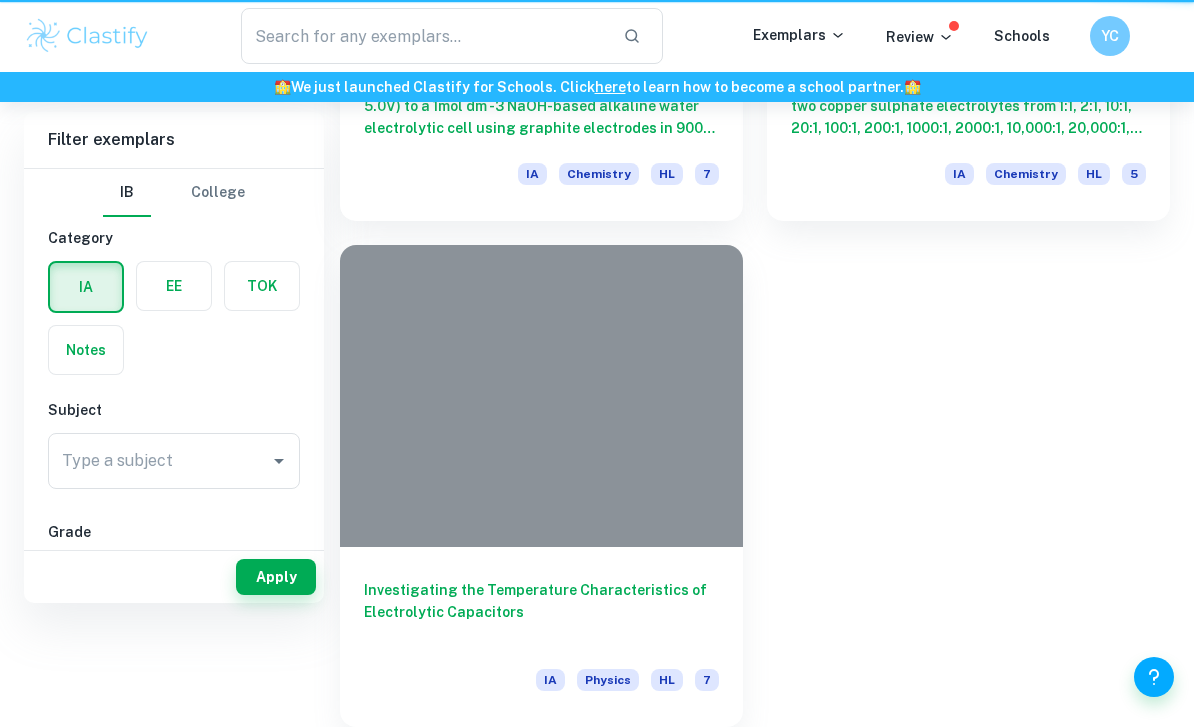 type on "Electrolysis" 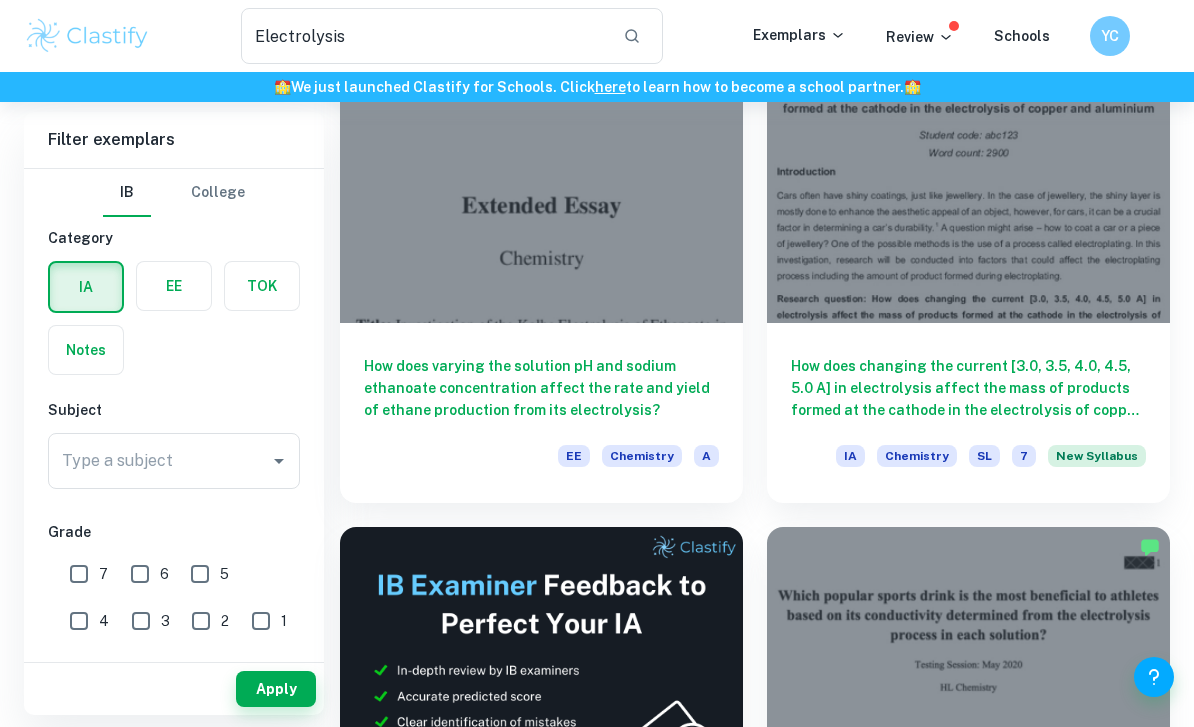 scroll, scrollTop: 0, scrollLeft: 0, axis: both 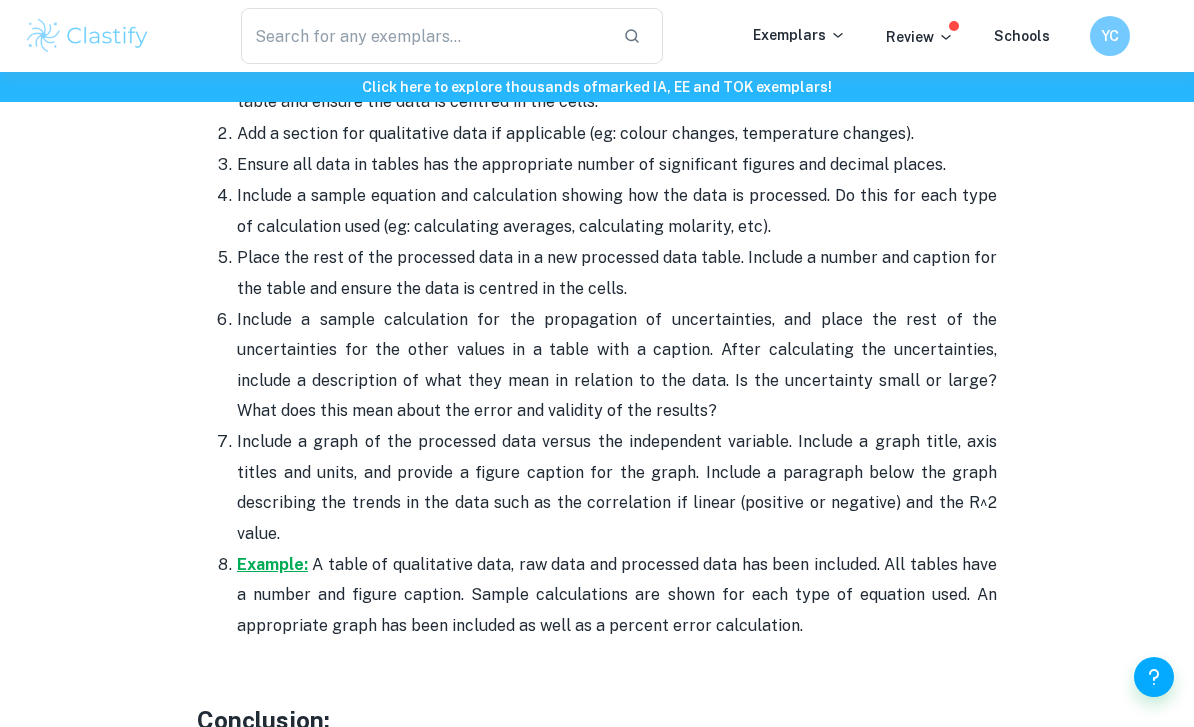 click on "Example:" at bounding box center [272, 564] 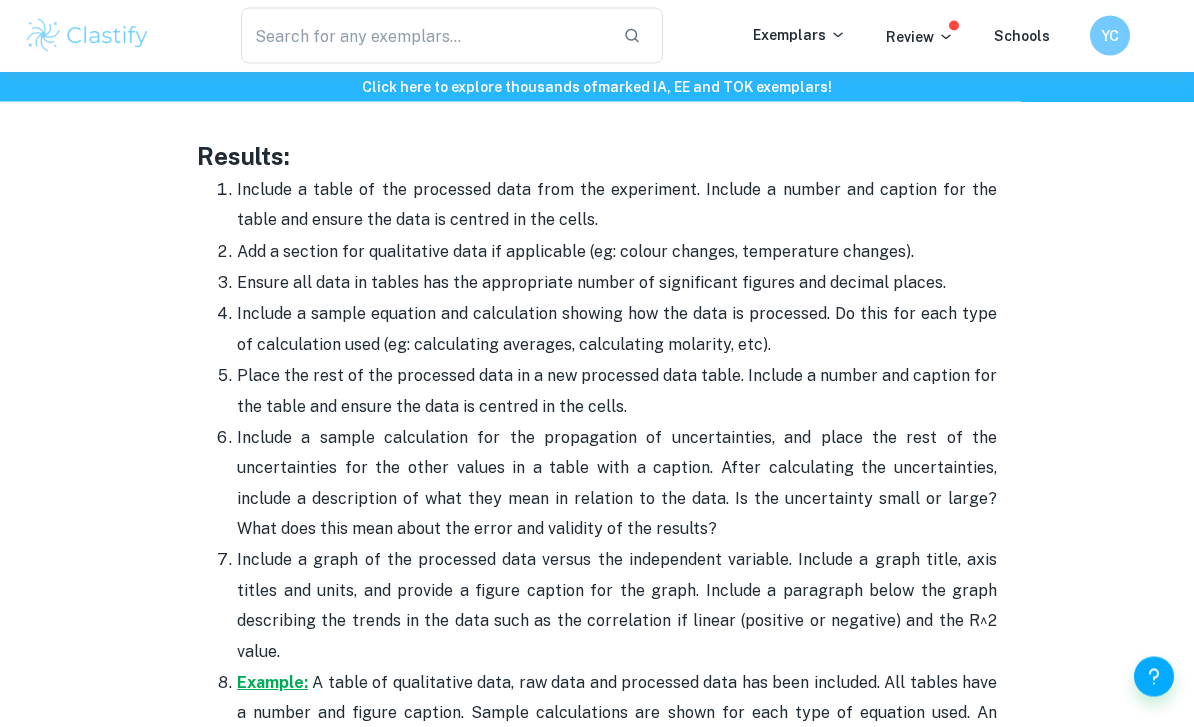 scroll, scrollTop: 4463, scrollLeft: 0, axis: vertical 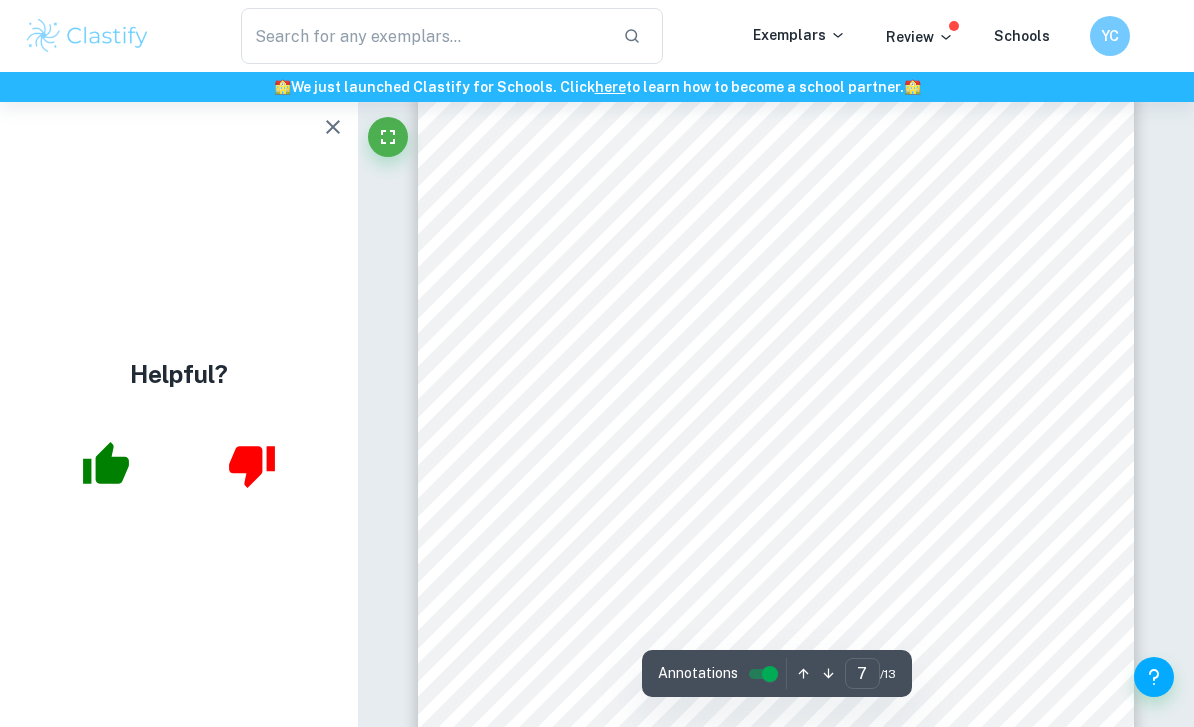 click on "Table 3:   Initial and final burette readings of EDTA recorded while titrating milk samples with 0.0100M EDTA to determine the amount of EDTA used to reach the equivalence point in investigating the relationship between heating temperature and ionic calcium amount. Temperatu re ( ℃土 0.1 ℃ ) Burette readings of EDTA (mL 士 0.01mL) Trial 1   Trial 2   Trial 3 Control (no heating) Initial   Final   Titre   Initial   Final   Titre   Initial   Final   Titre 0.00   65.90   65.9   0.20   67.00   65.8   0.10   66.10   66.0 20   0.10   62.70   62.6   0.20   62.90   62.7   0.10   62.90   62.8 40   0.00   62.20   62.2   0.10   62.10   62.0   0.00   62.00   62.0 60   0.20   61.30   61.6   0.00   61.70   61.7   0.20   62.00   61.8 80   0.30   60.90   60.6   0.30   60.70   60.4   0.10   60.50   60.4 100   0.20   58.20   58.0   0.00   58.00   58.0   0.00   58.20   58.2 Analysis Table 4:   Mean volume of EDTA used calculated in the titration of milk samples with 0.0100M EDTA to Temperature ( ℃土 0.1 ℃ ) 士" at bounding box center (776, 301) 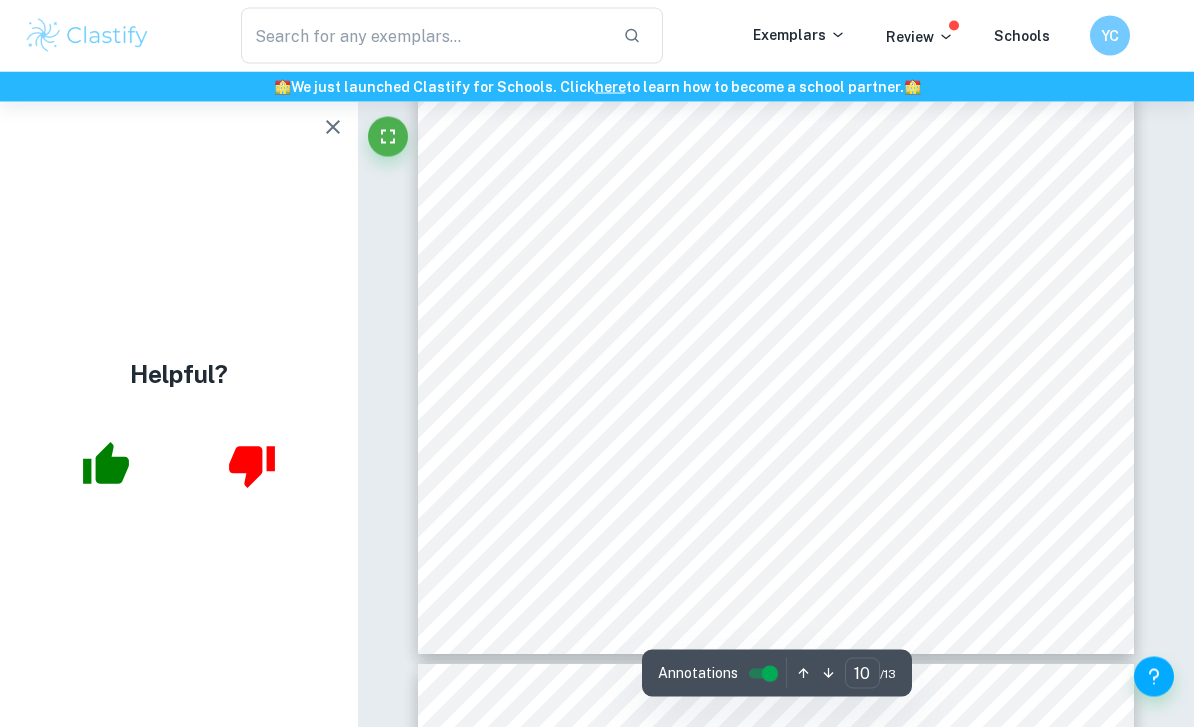 scroll, scrollTop: 8945, scrollLeft: 0, axis: vertical 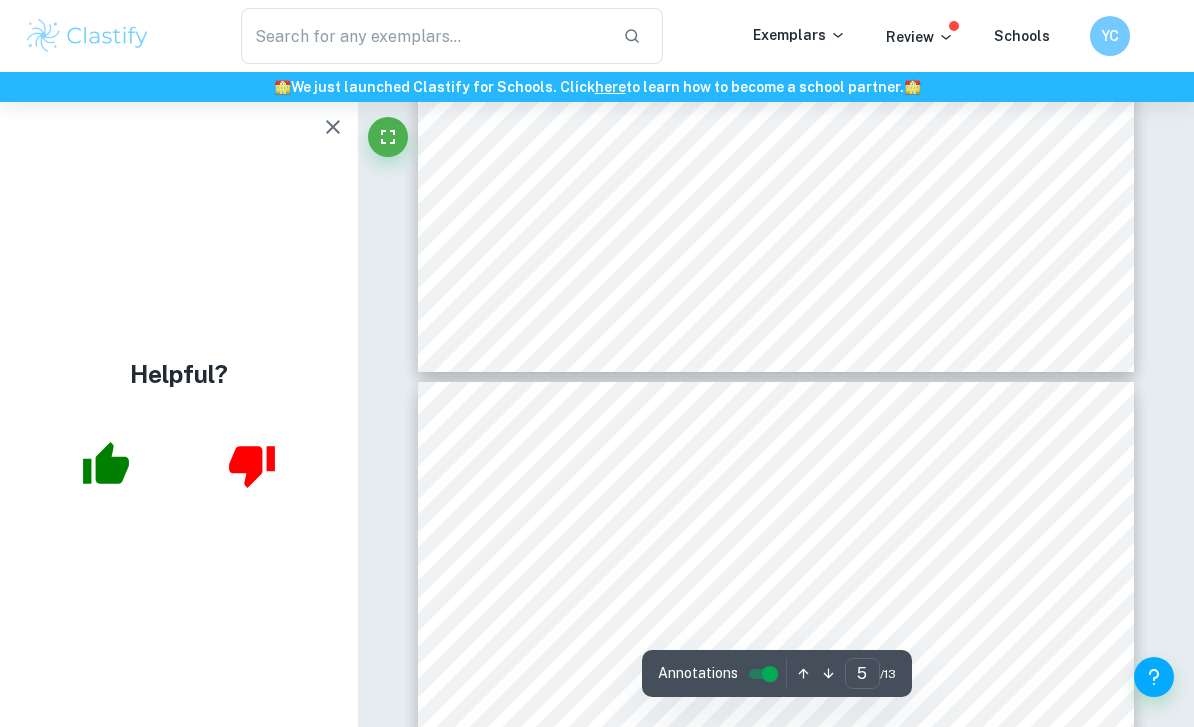 type on "6" 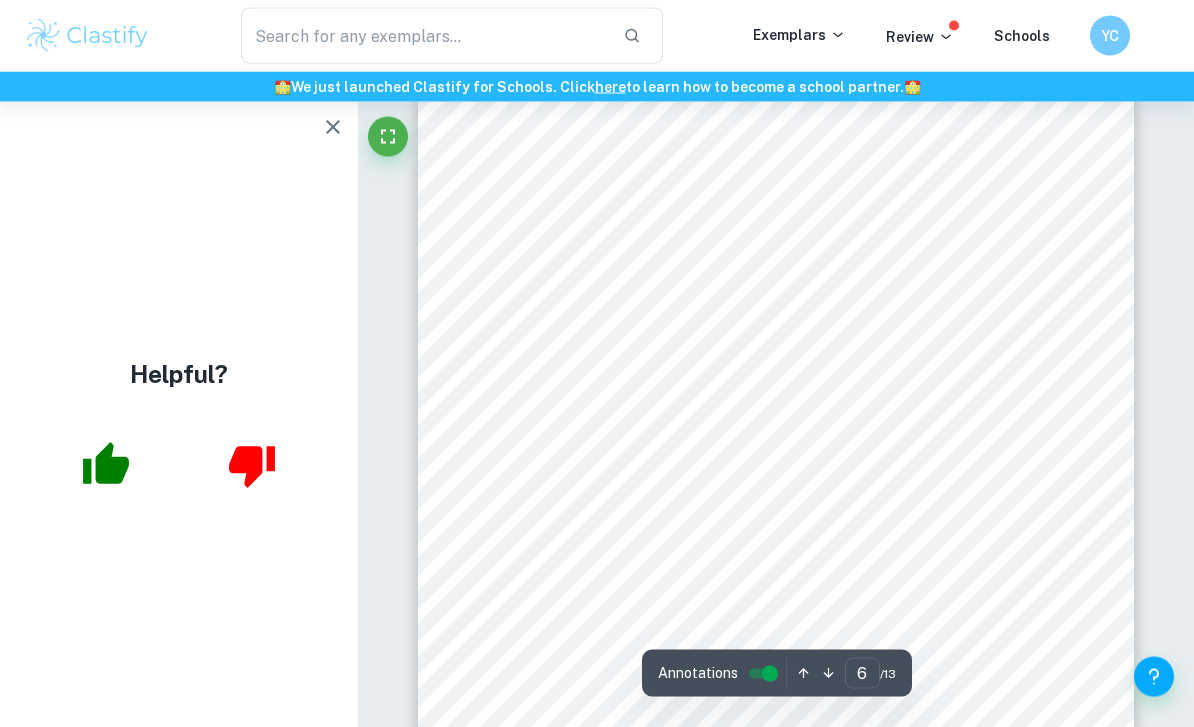 scroll, scrollTop: 5090, scrollLeft: 0, axis: vertical 